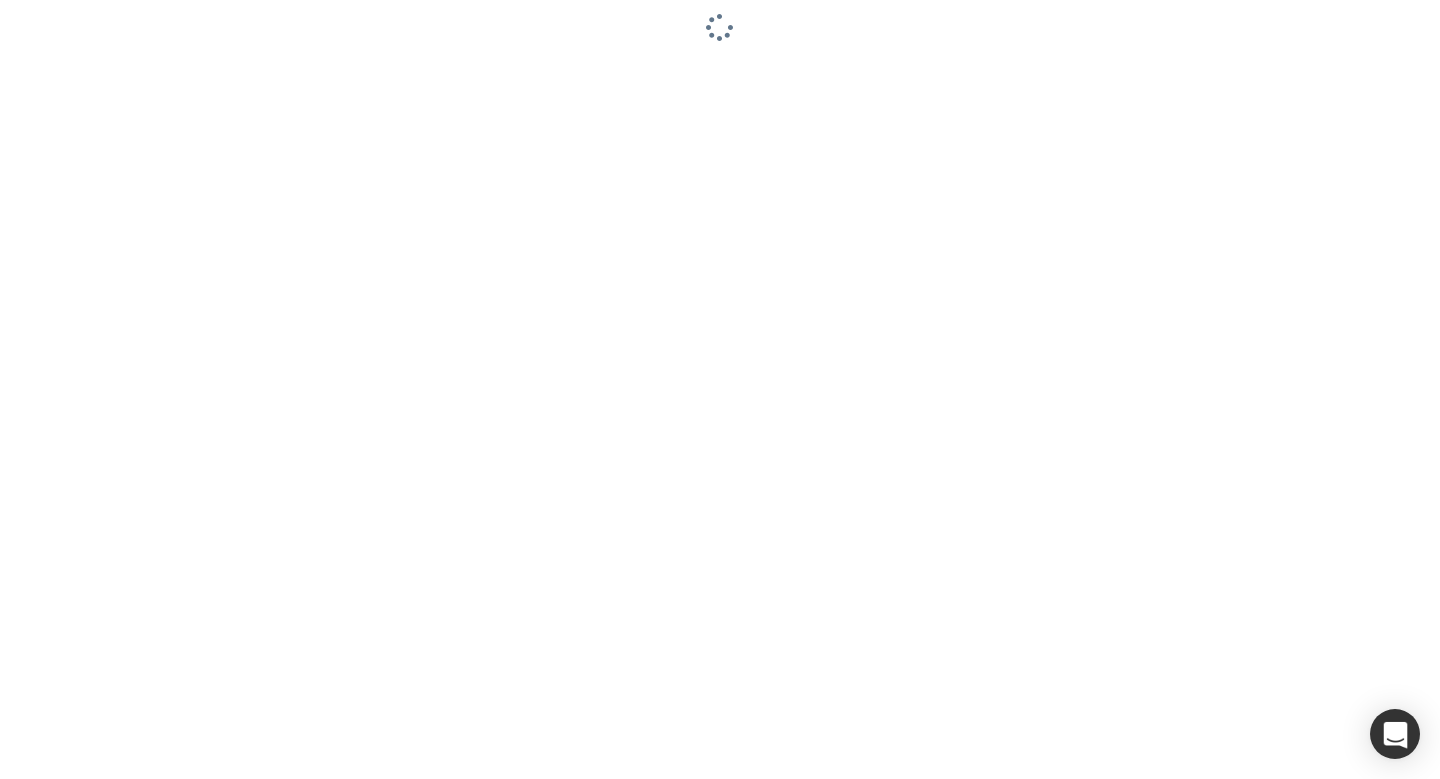 scroll, scrollTop: 0, scrollLeft: 0, axis: both 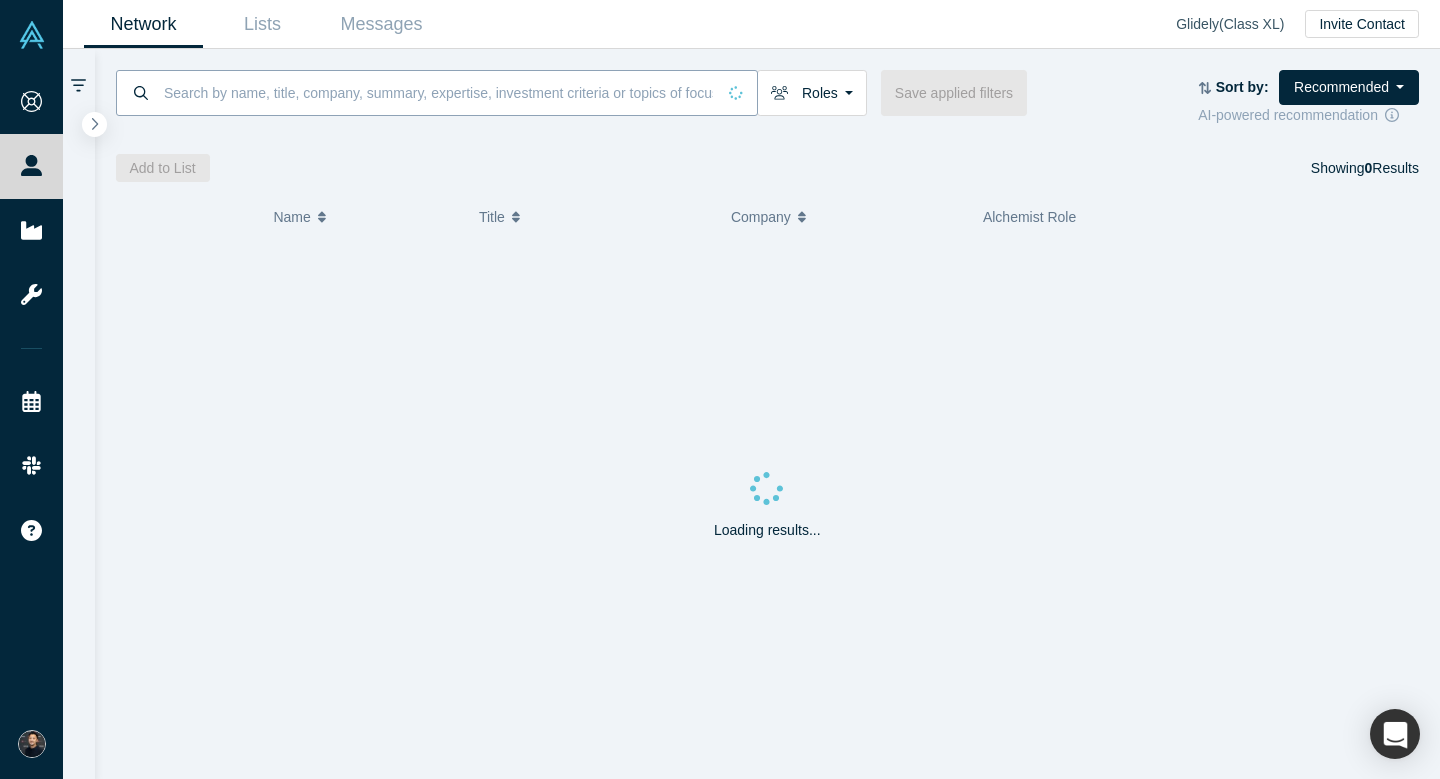 click at bounding box center [438, 92] 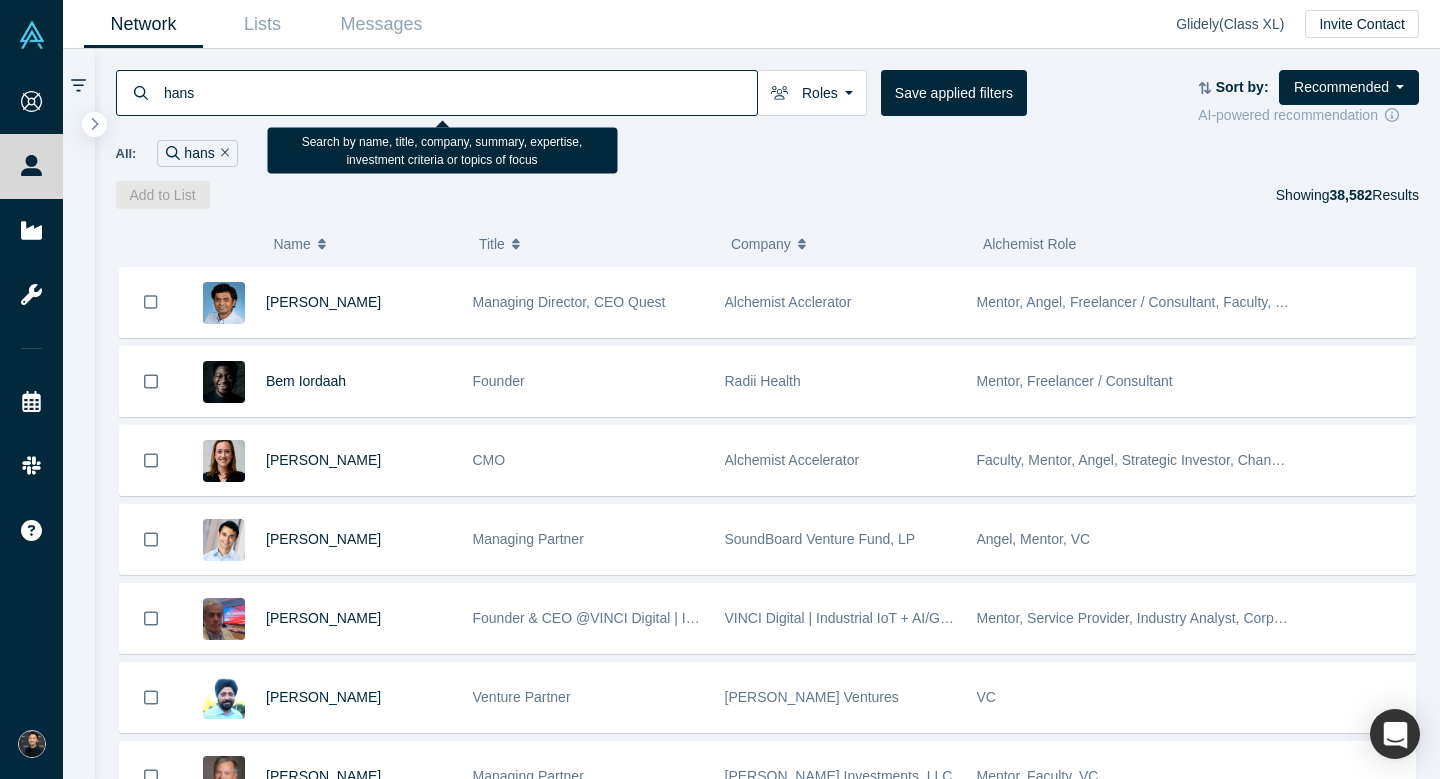 type on "hans" 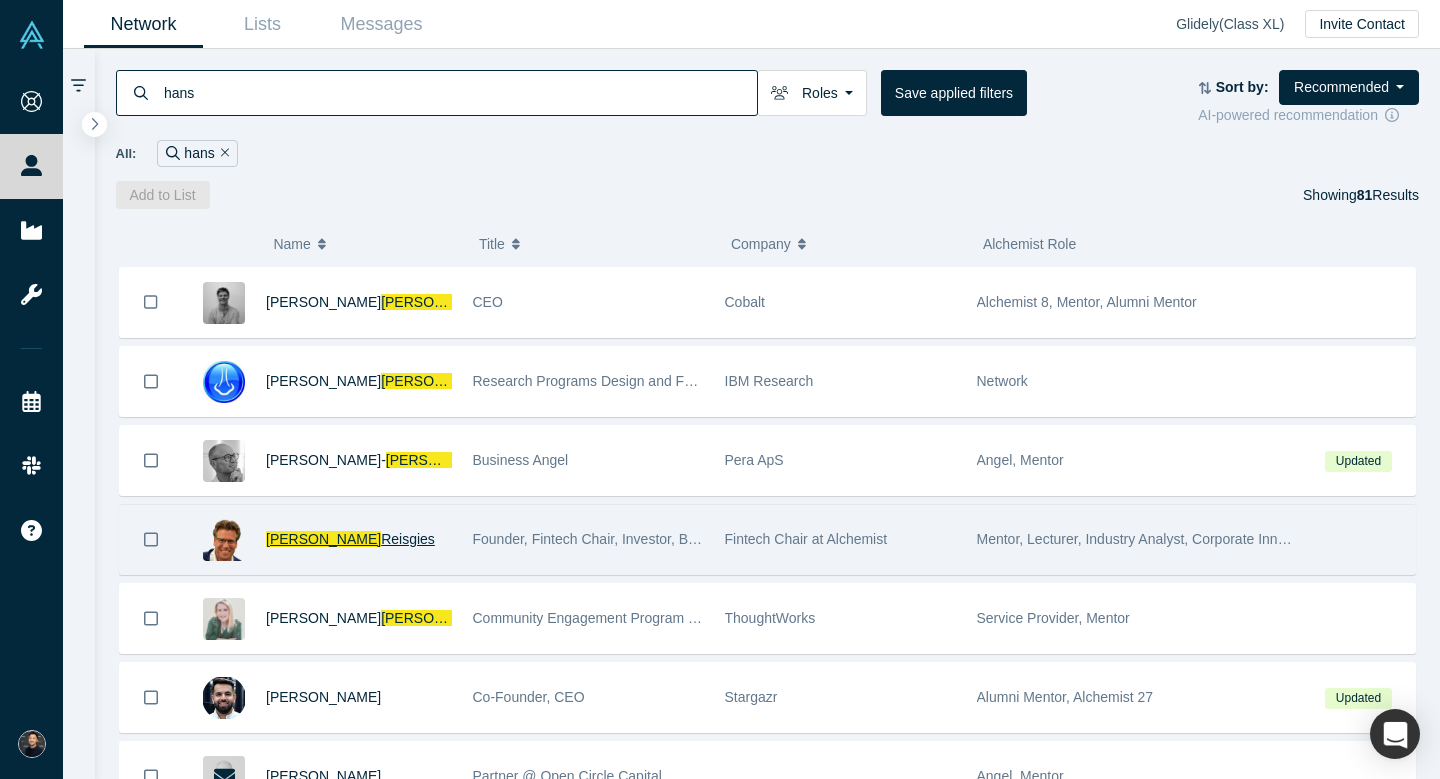 click on "[PERSON_NAME]" at bounding box center (323, 539) 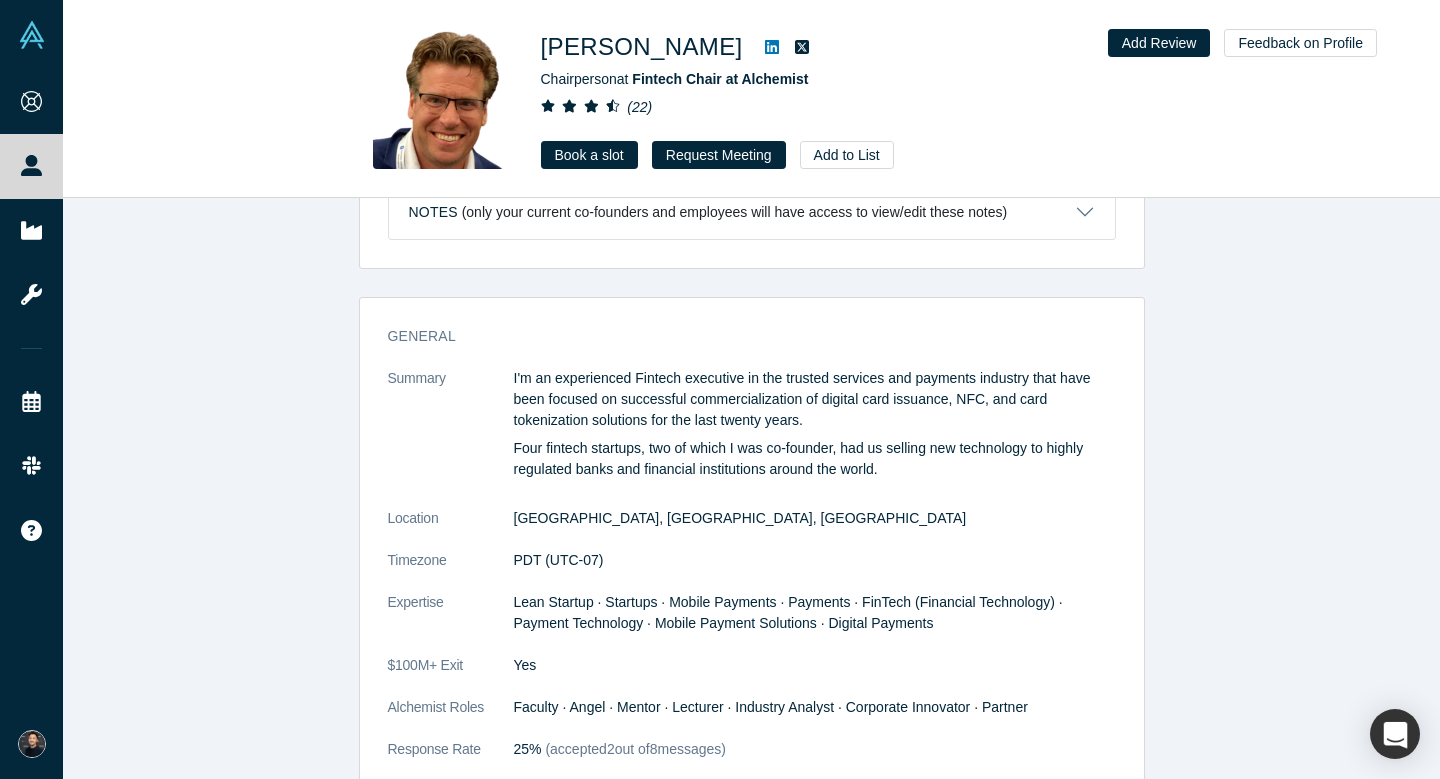 scroll, scrollTop: 864, scrollLeft: 0, axis: vertical 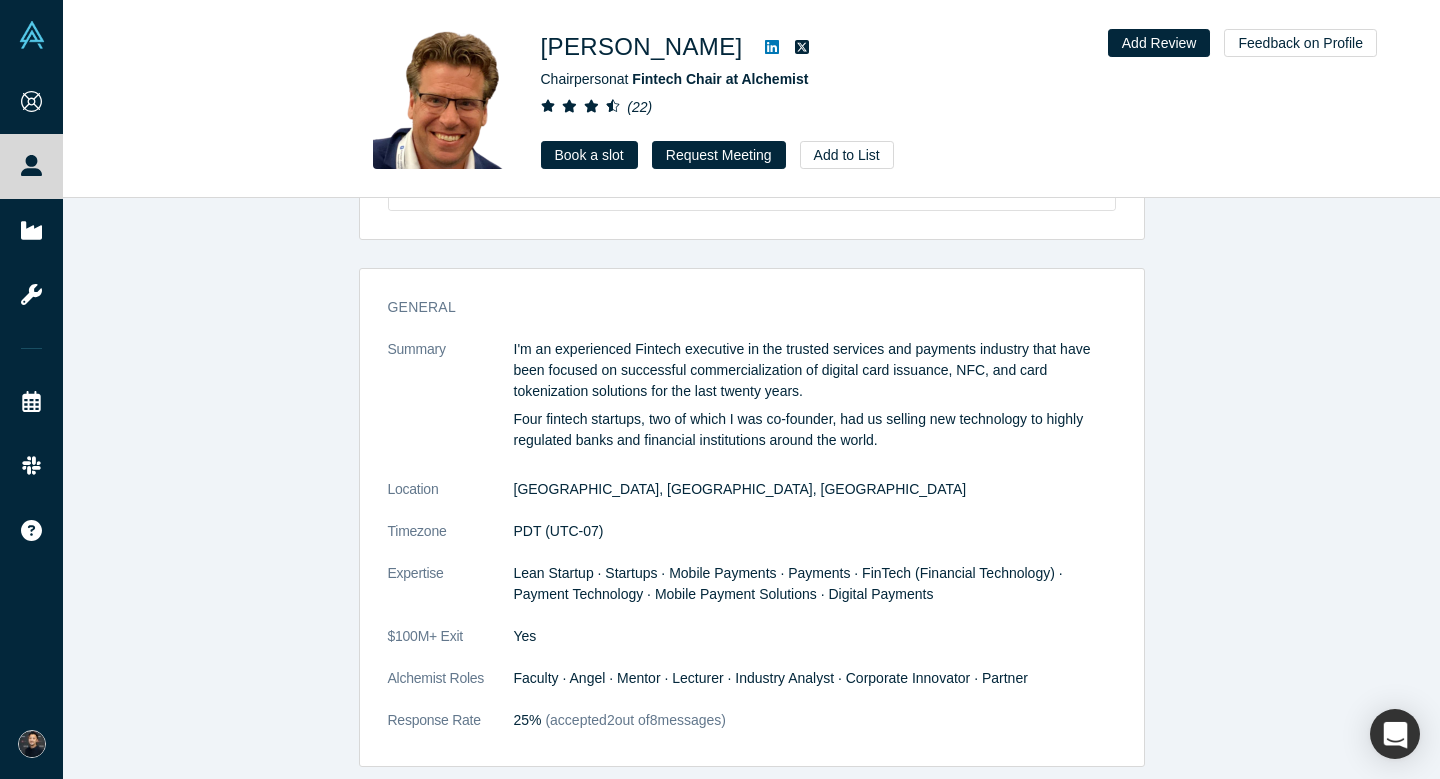 click 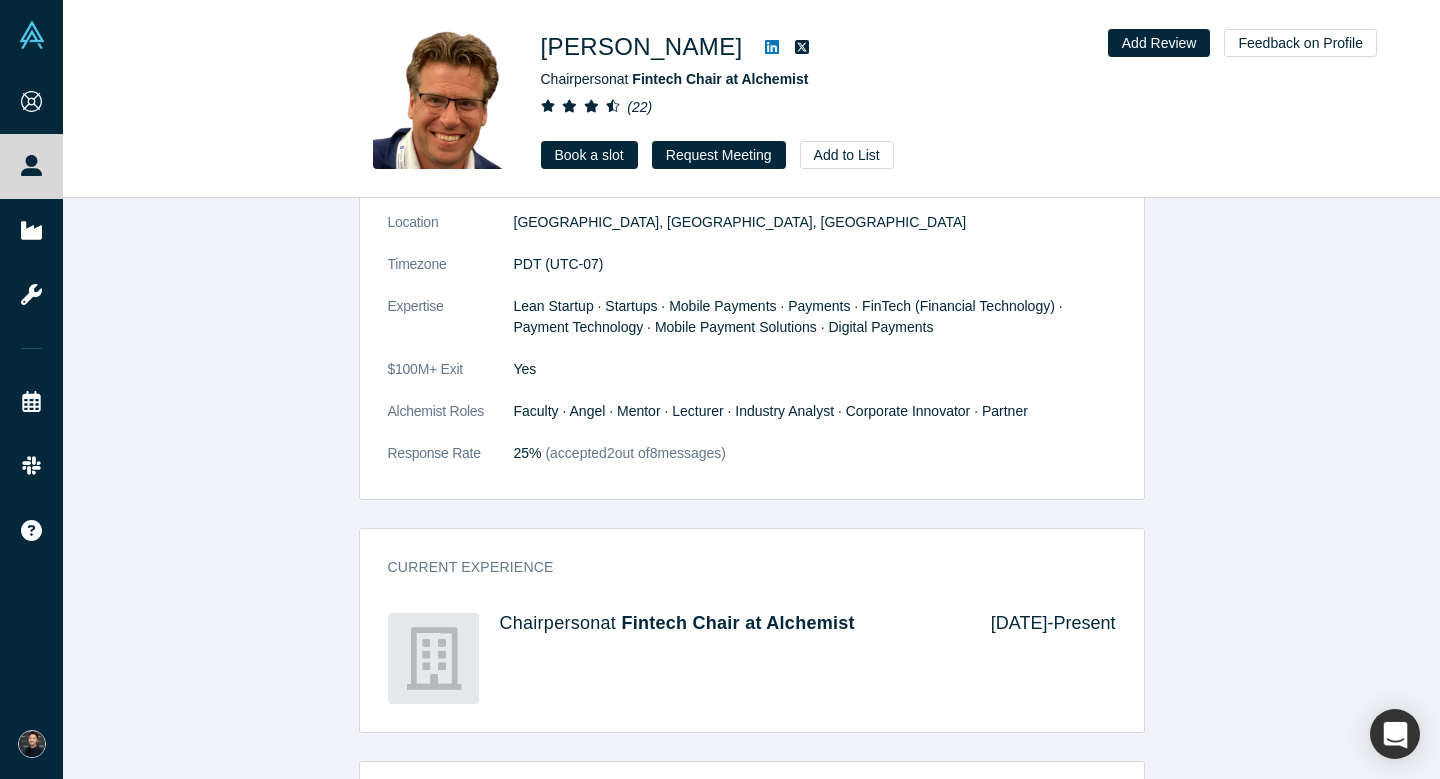 scroll, scrollTop: 1132, scrollLeft: 0, axis: vertical 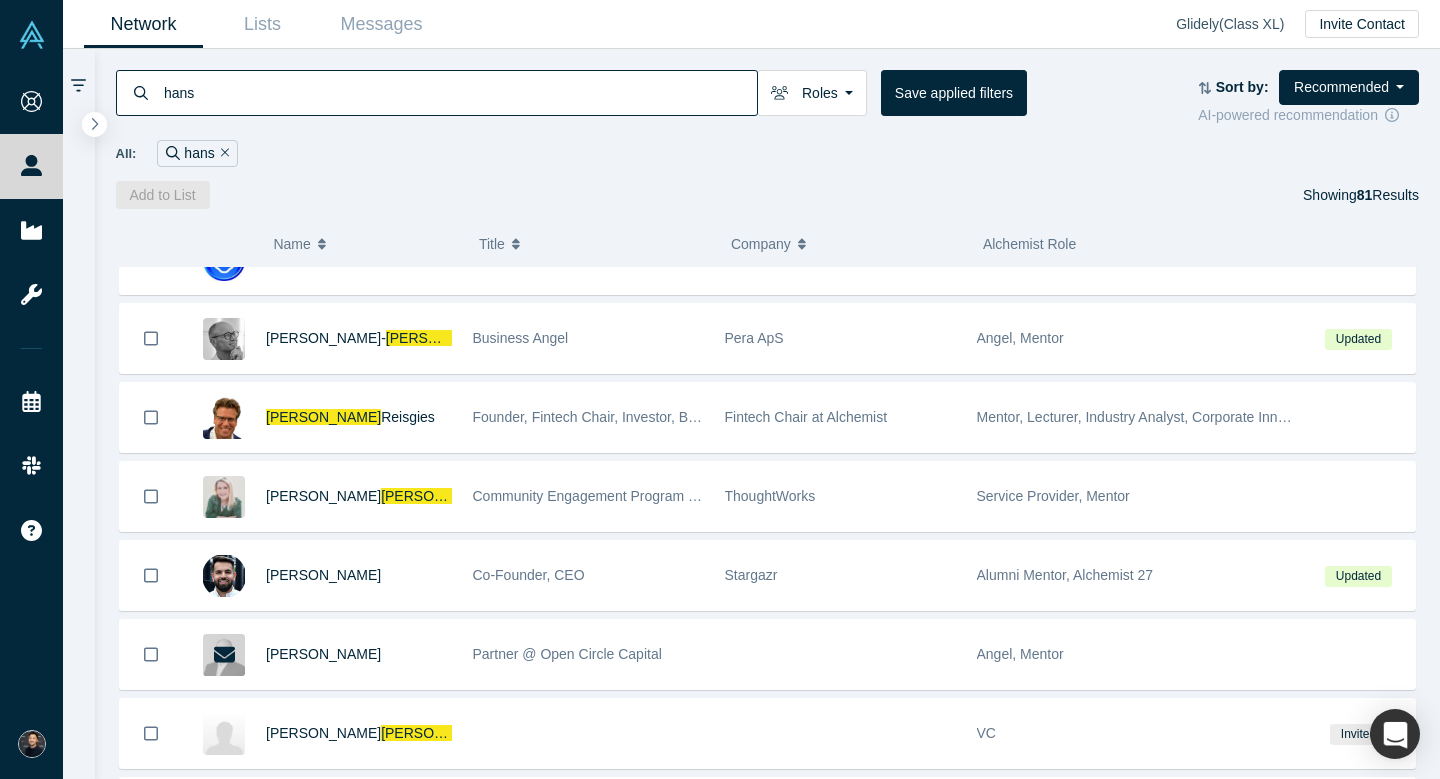 click on "hans" at bounding box center [459, 92] 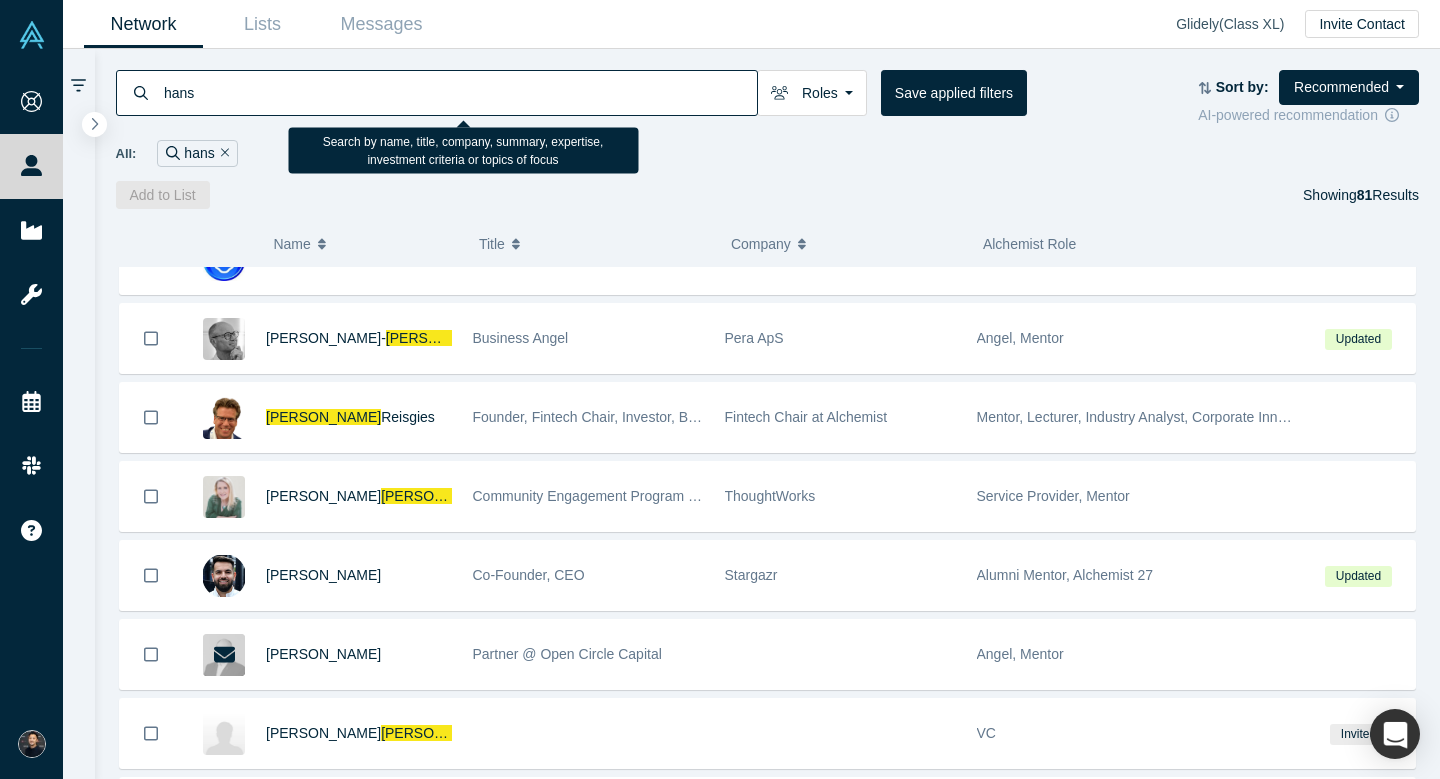 click on "hans" at bounding box center [459, 92] 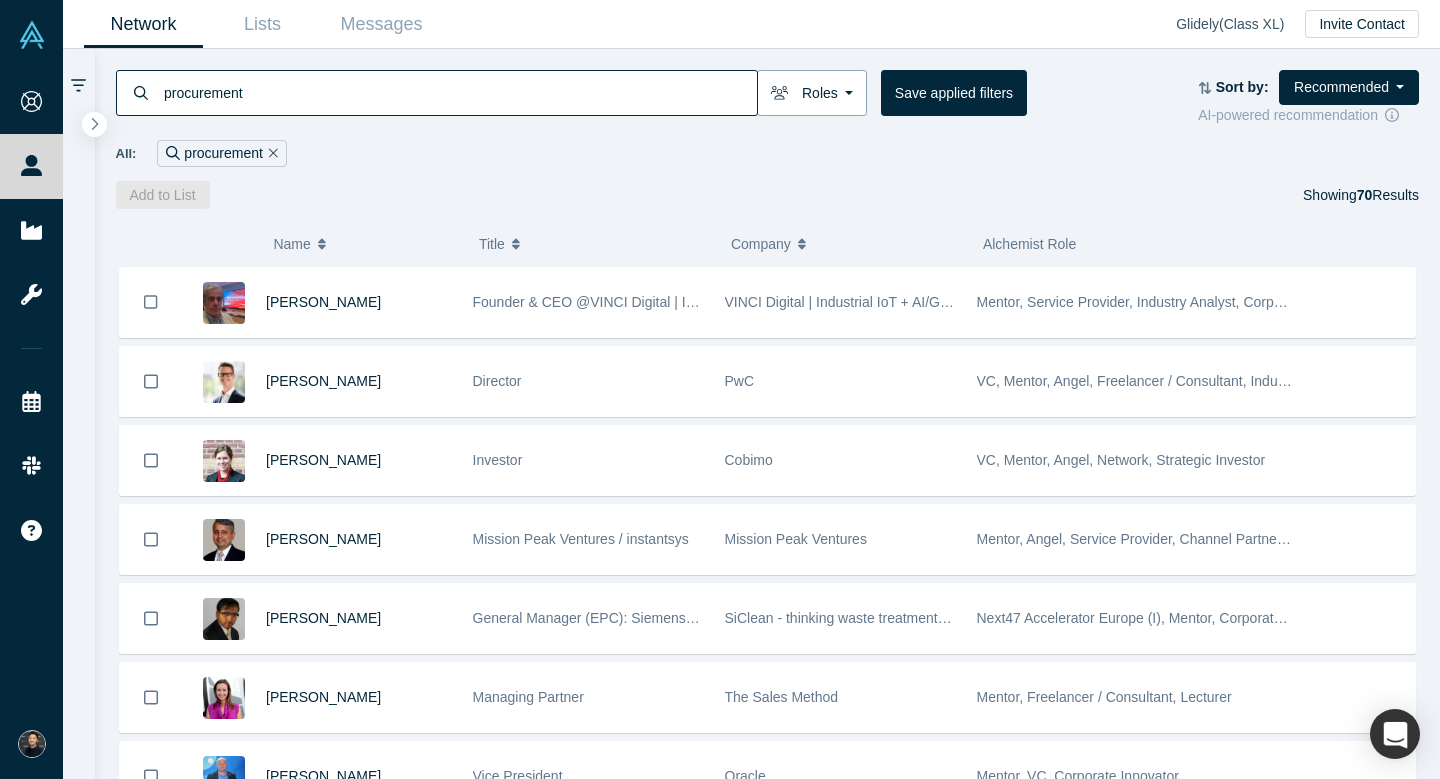 click on "Roles" at bounding box center (812, 93) 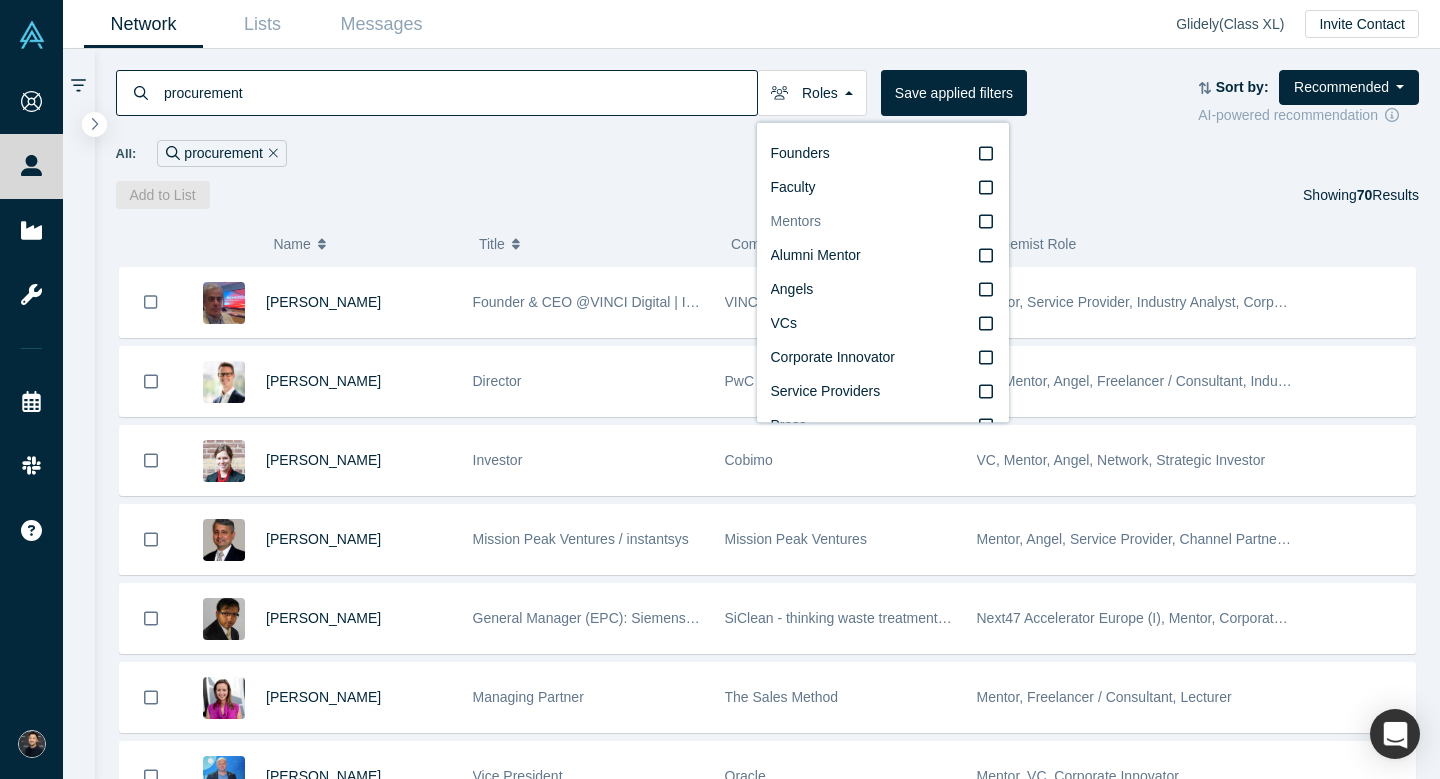 click on "Mentors" at bounding box center (883, 222) 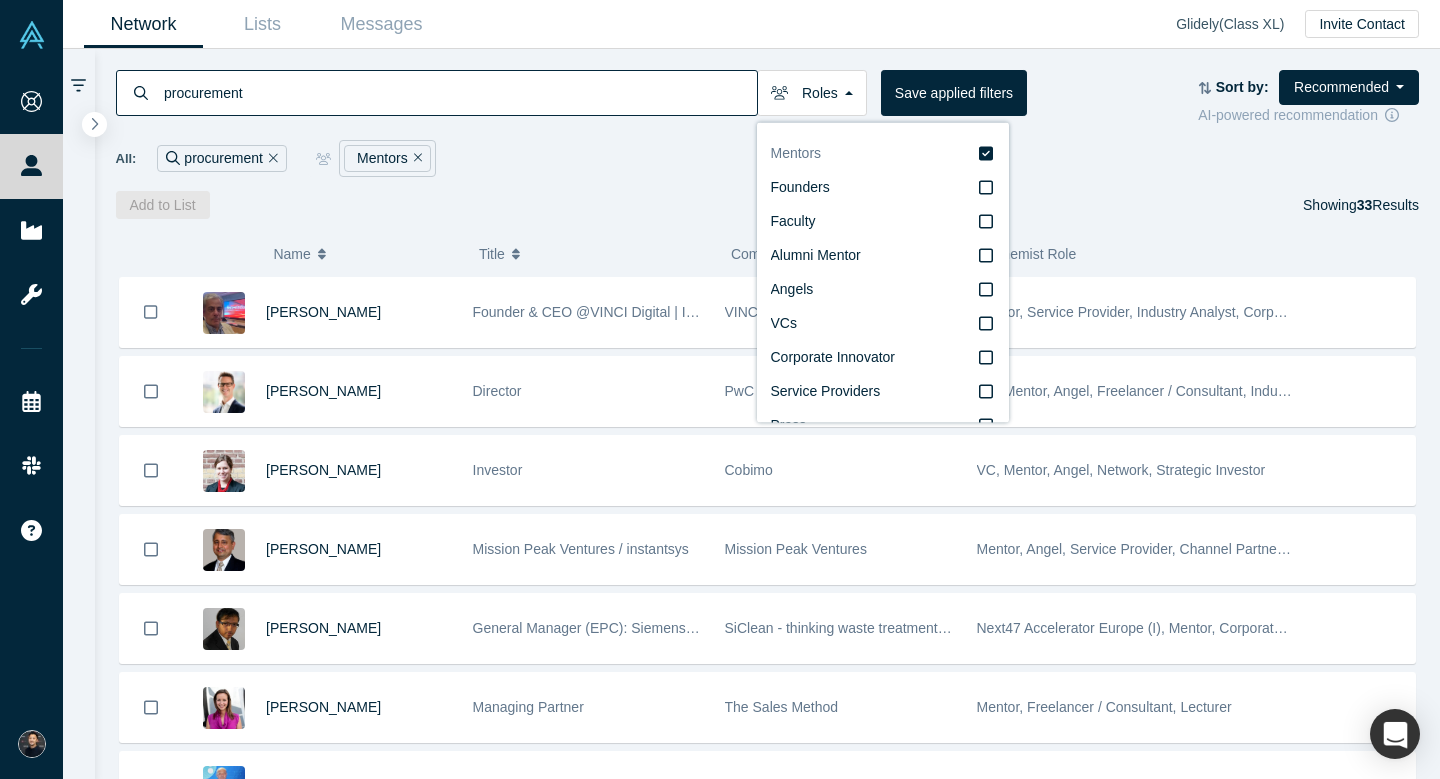 scroll, scrollTop: 34, scrollLeft: 0, axis: vertical 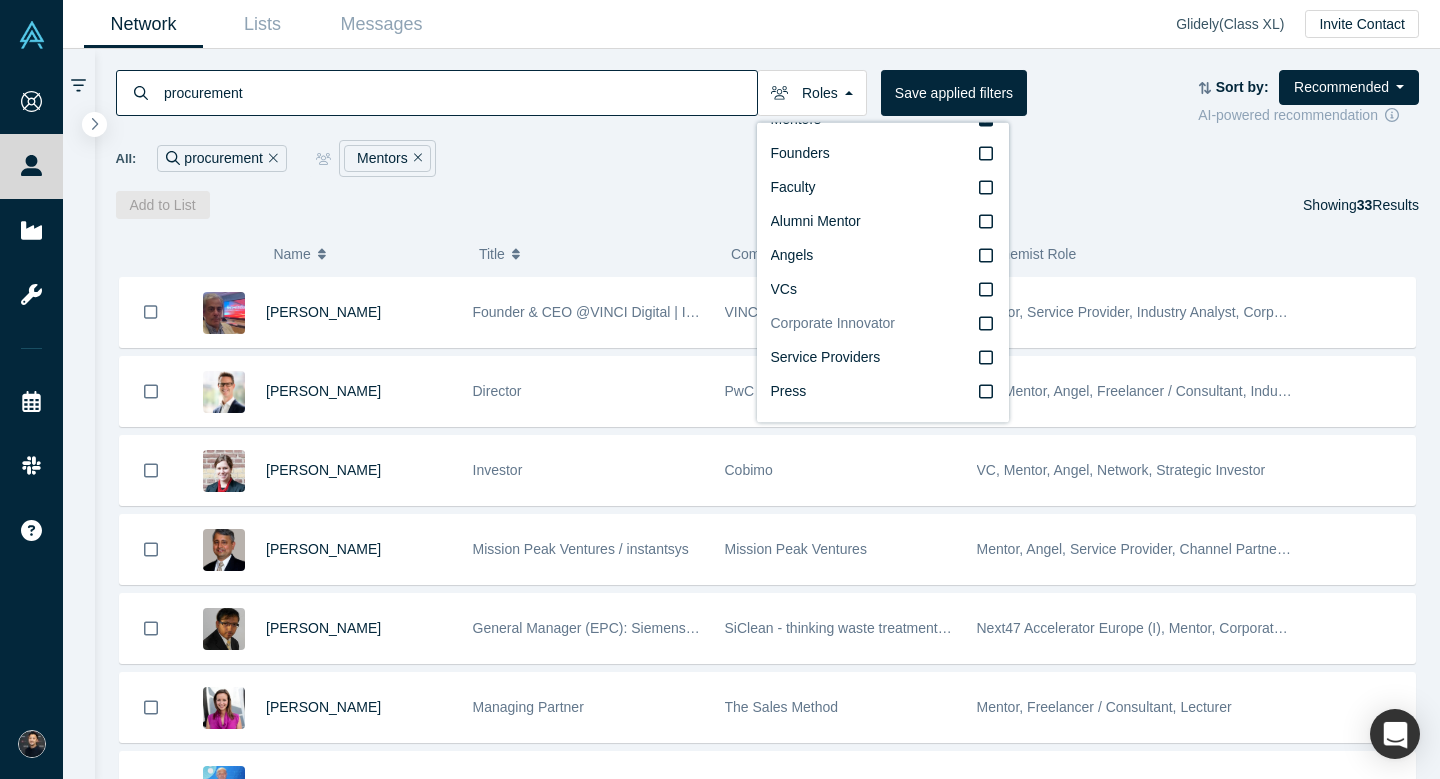 click on "Corporate Innovator" at bounding box center [833, 323] 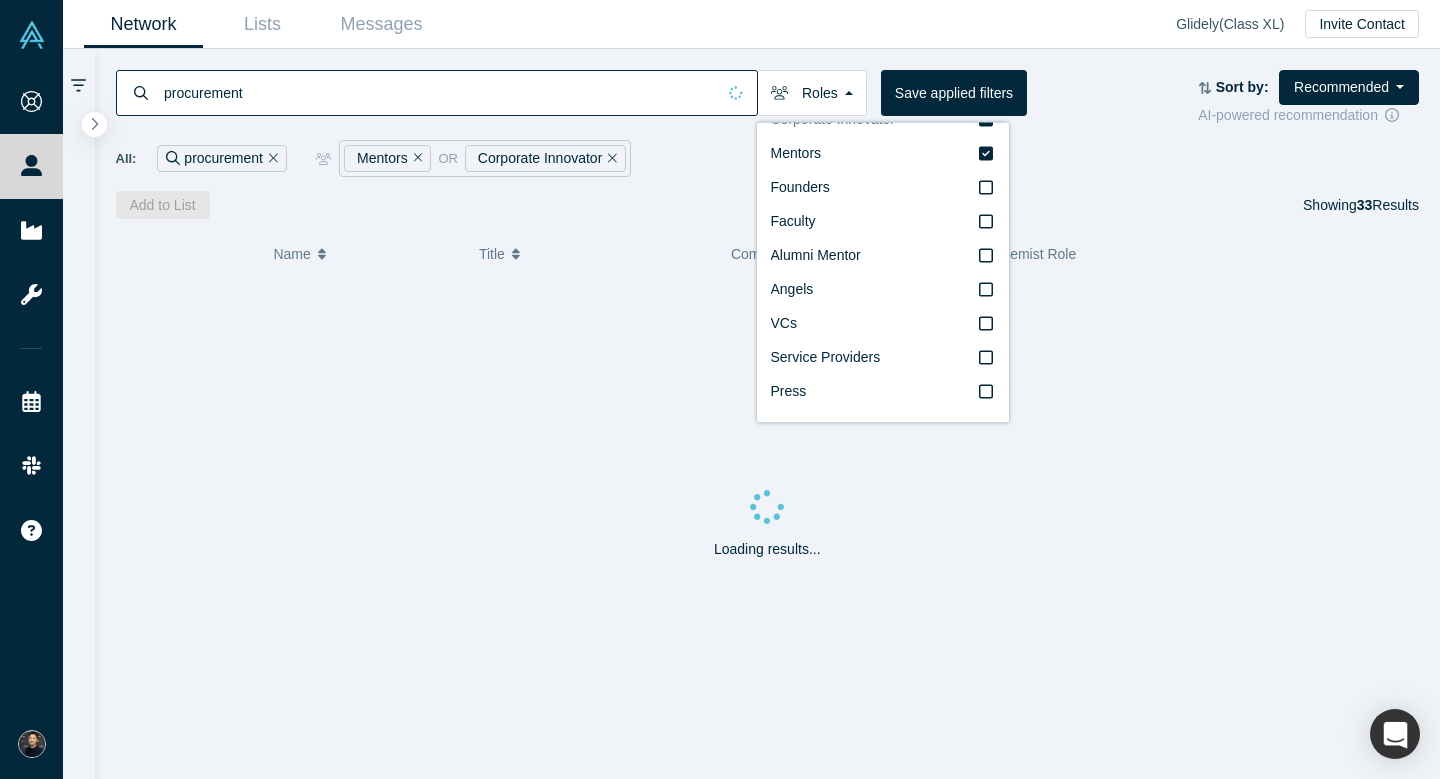 scroll, scrollTop: 0, scrollLeft: 0, axis: both 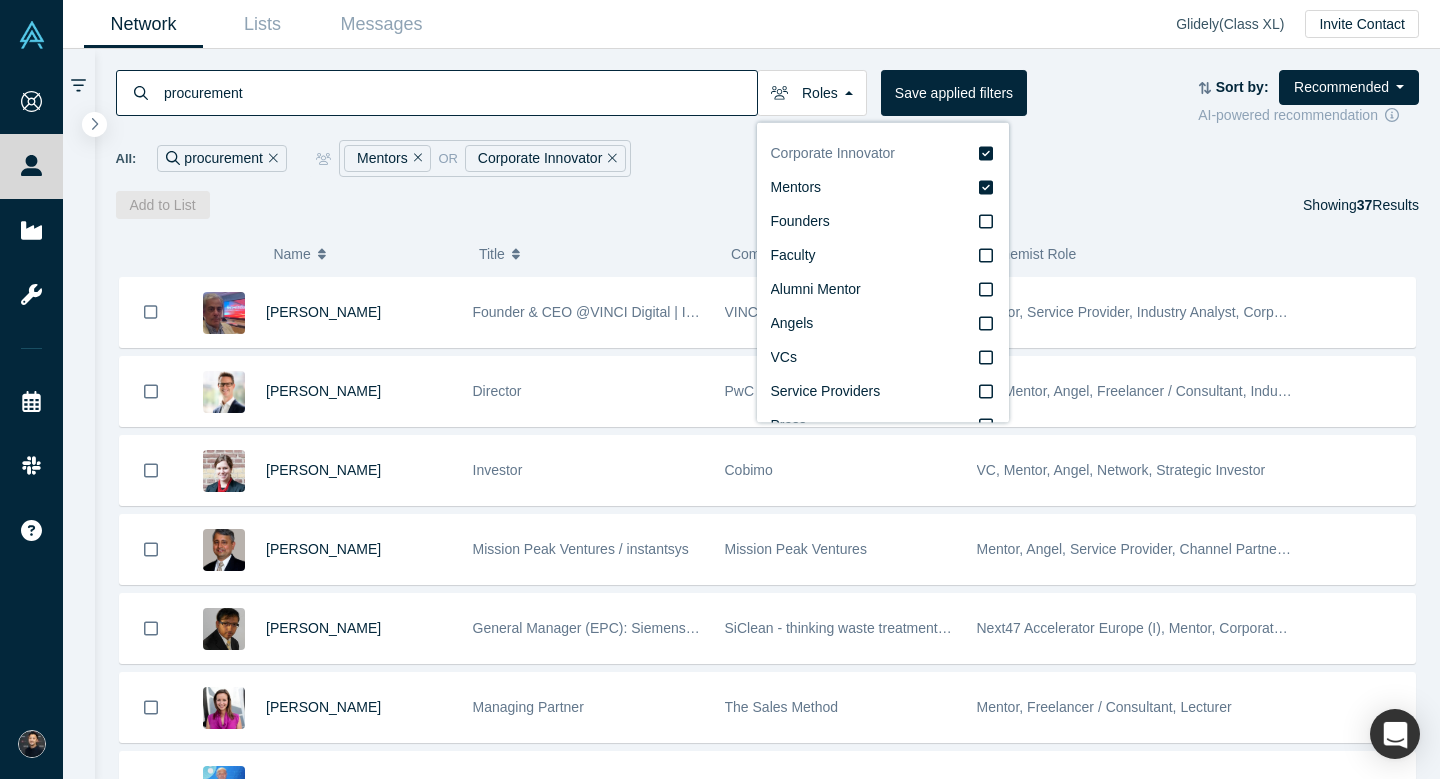 click on "Add to List Showing  37  Results" at bounding box center [768, 205] 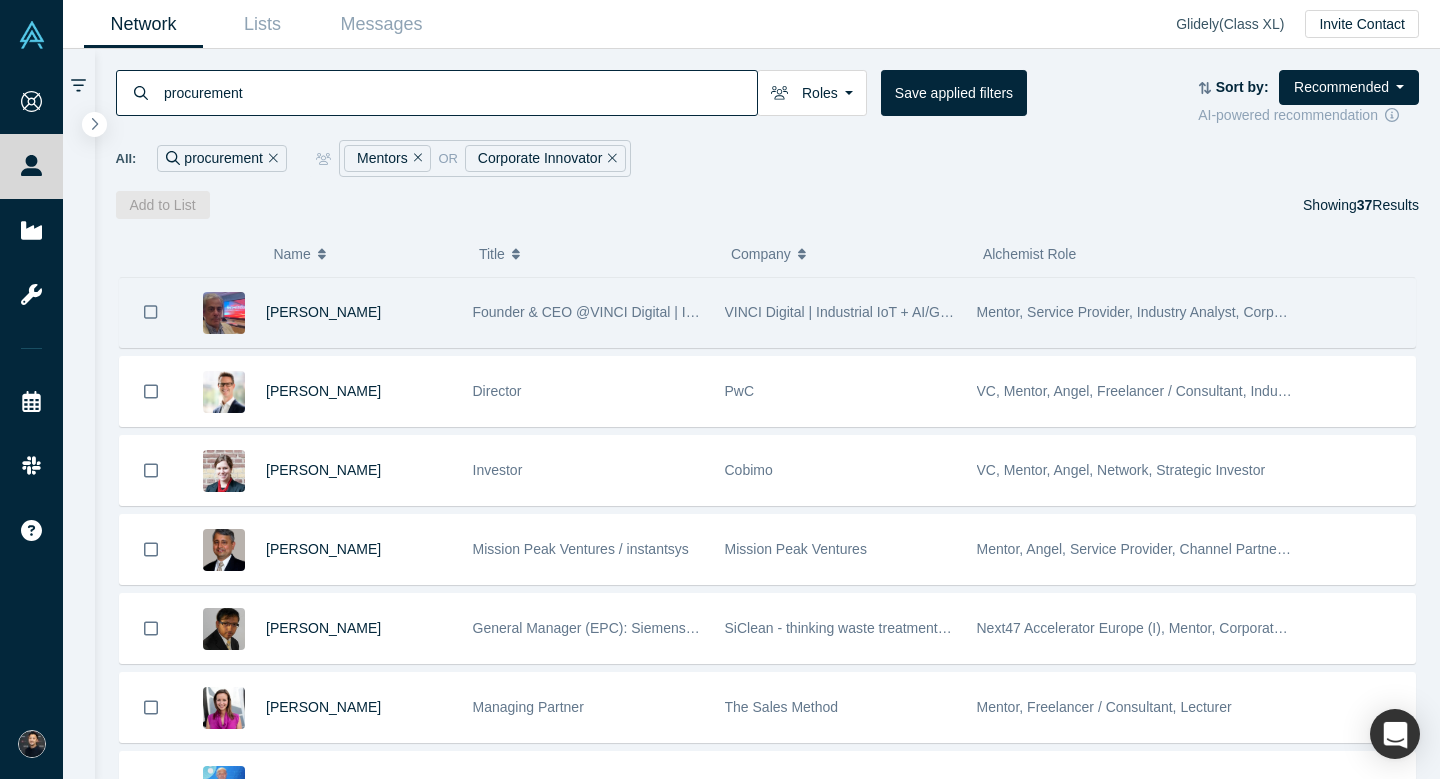 click on "Founder & CEO @VINCI Digital | IIoT + AI/GenAI Strategic Advisory" at bounding box center [683, 312] 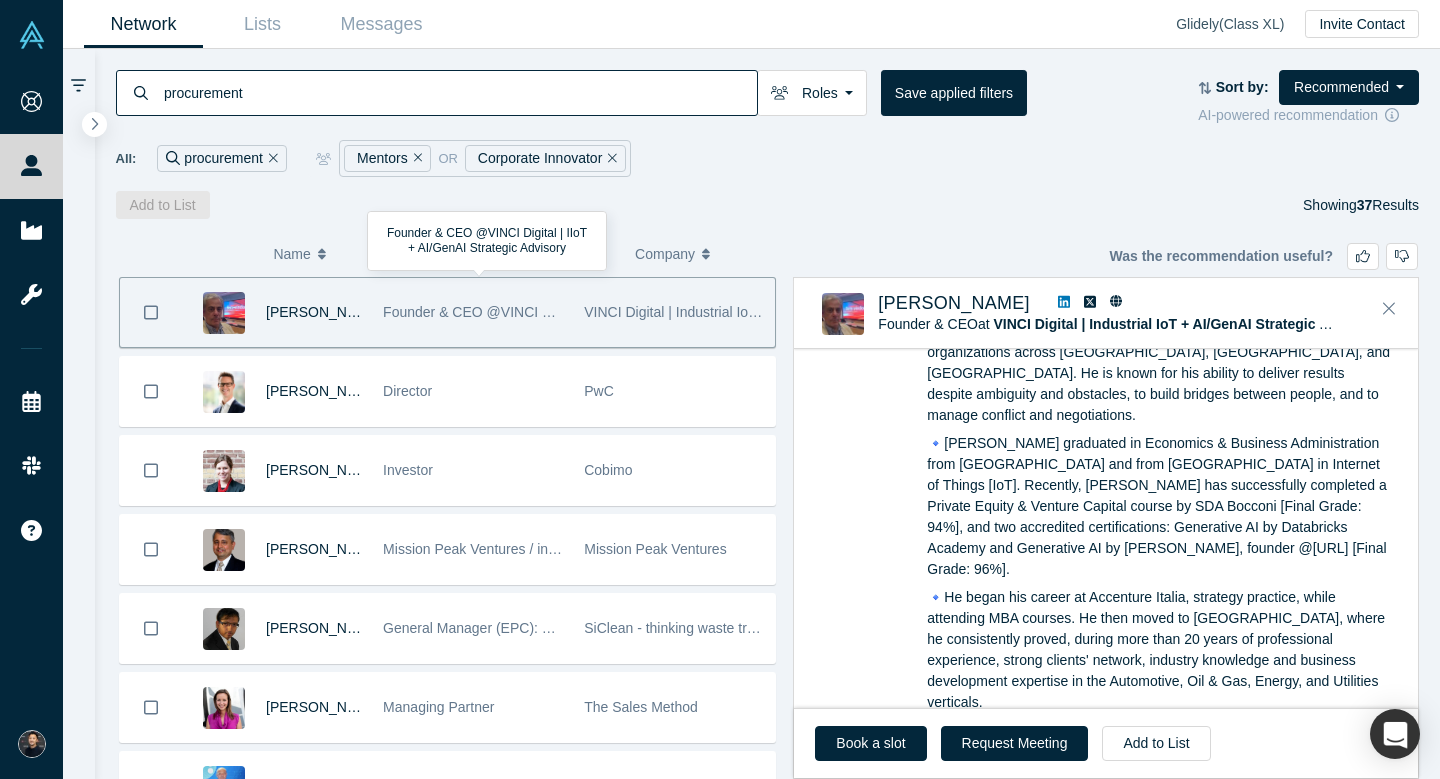 scroll, scrollTop: 206, scrollLeft: 0, axis: vertical 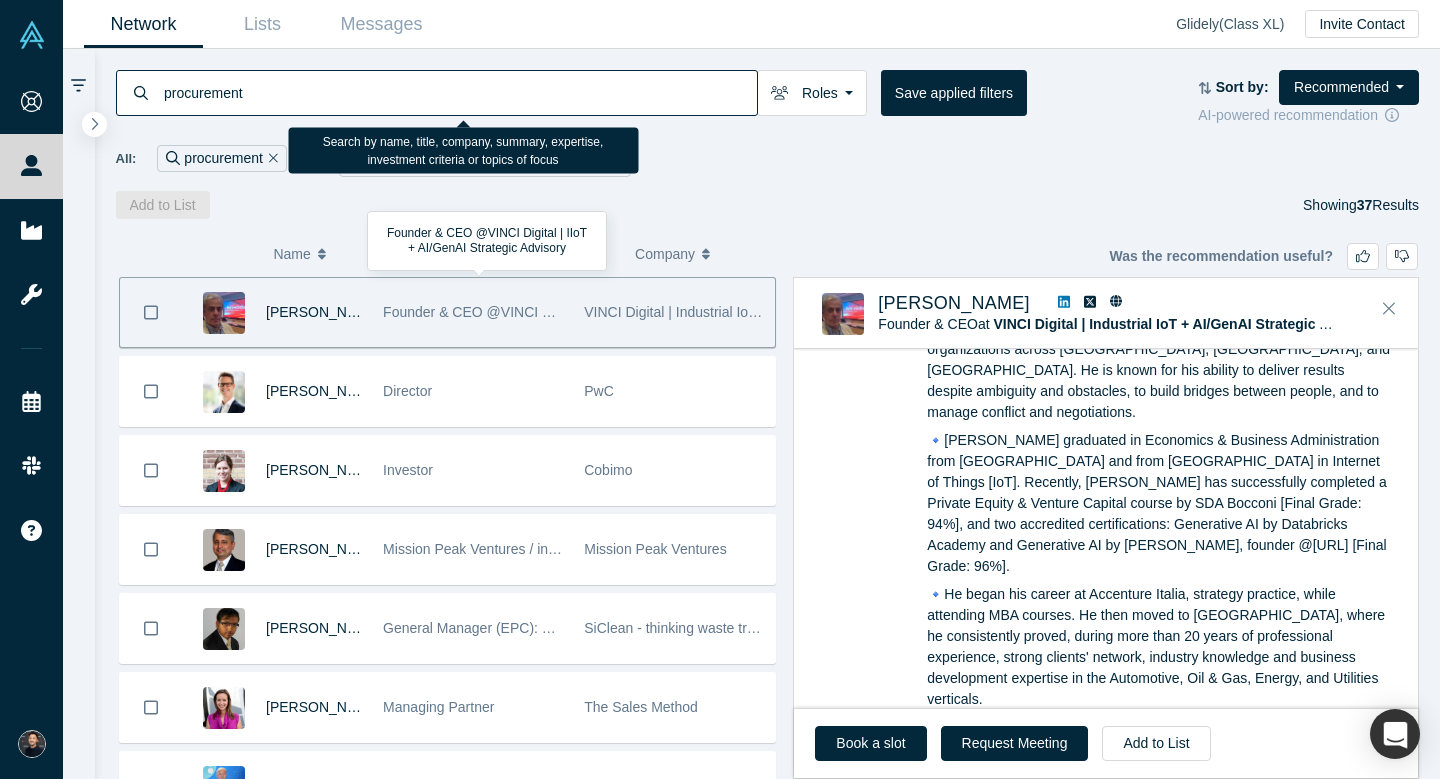 click on "procurement" at bounding box center (459, 92) 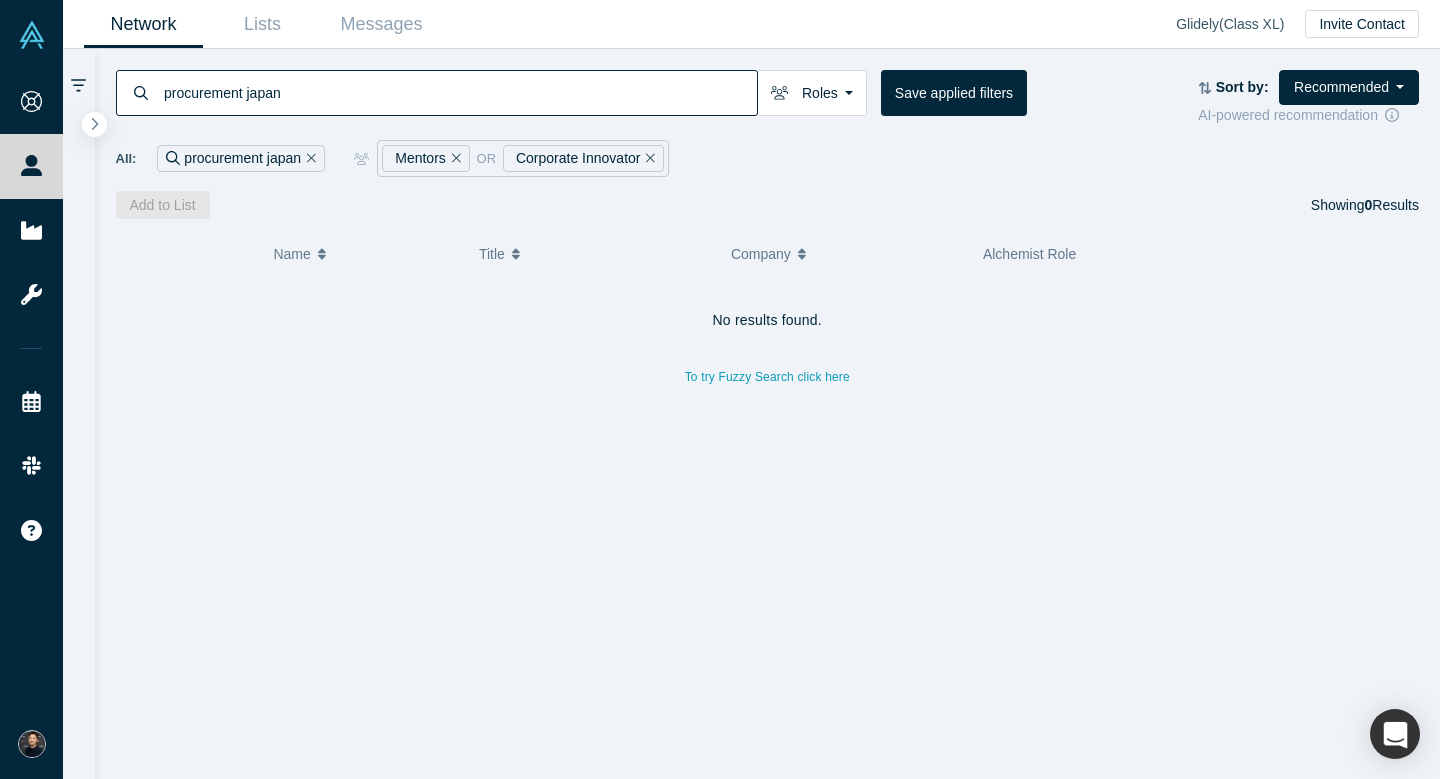 drag, startPoint x: 248, startPoint y: 99, endPoint x: 122, endPoint y: 99, distance: 126 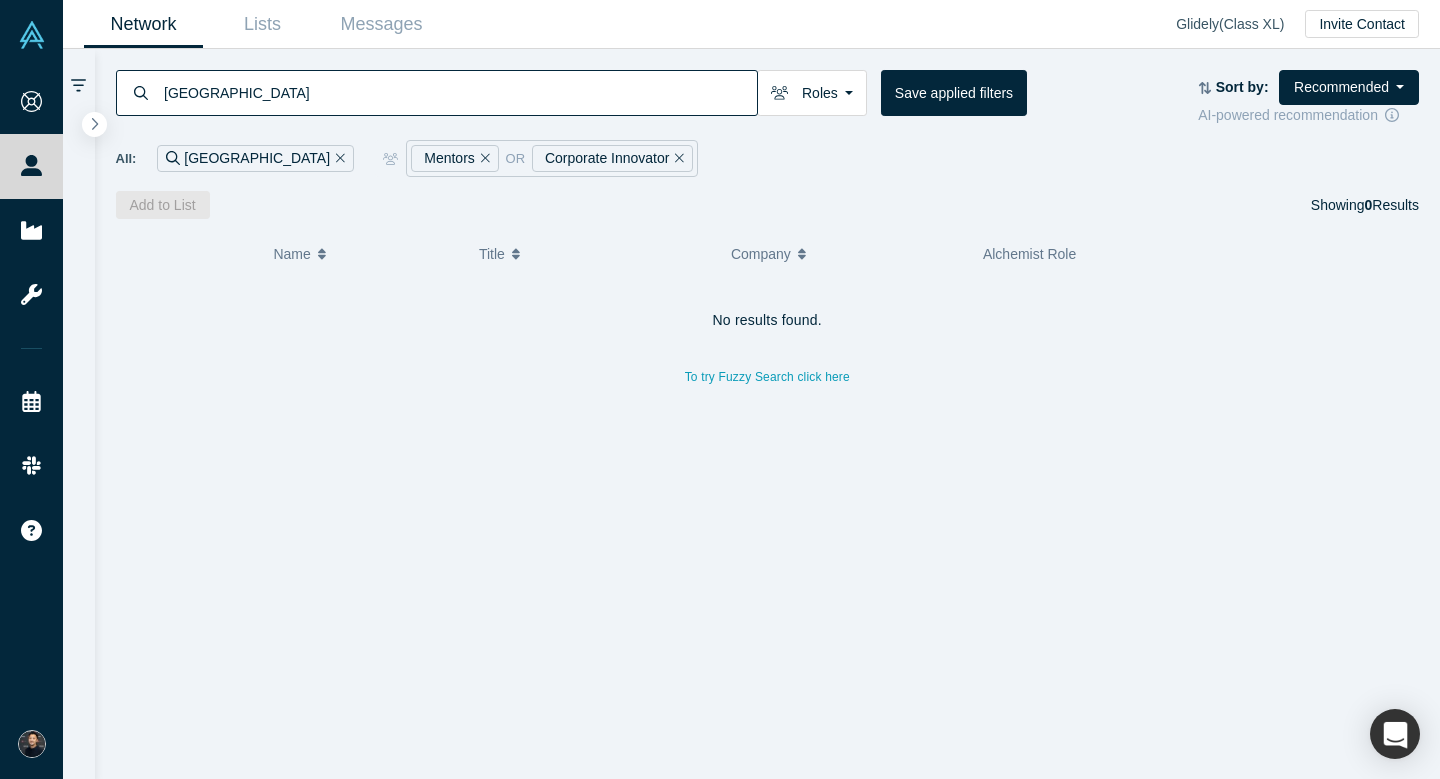type on "[GEOGRAPHIC_DATA]" 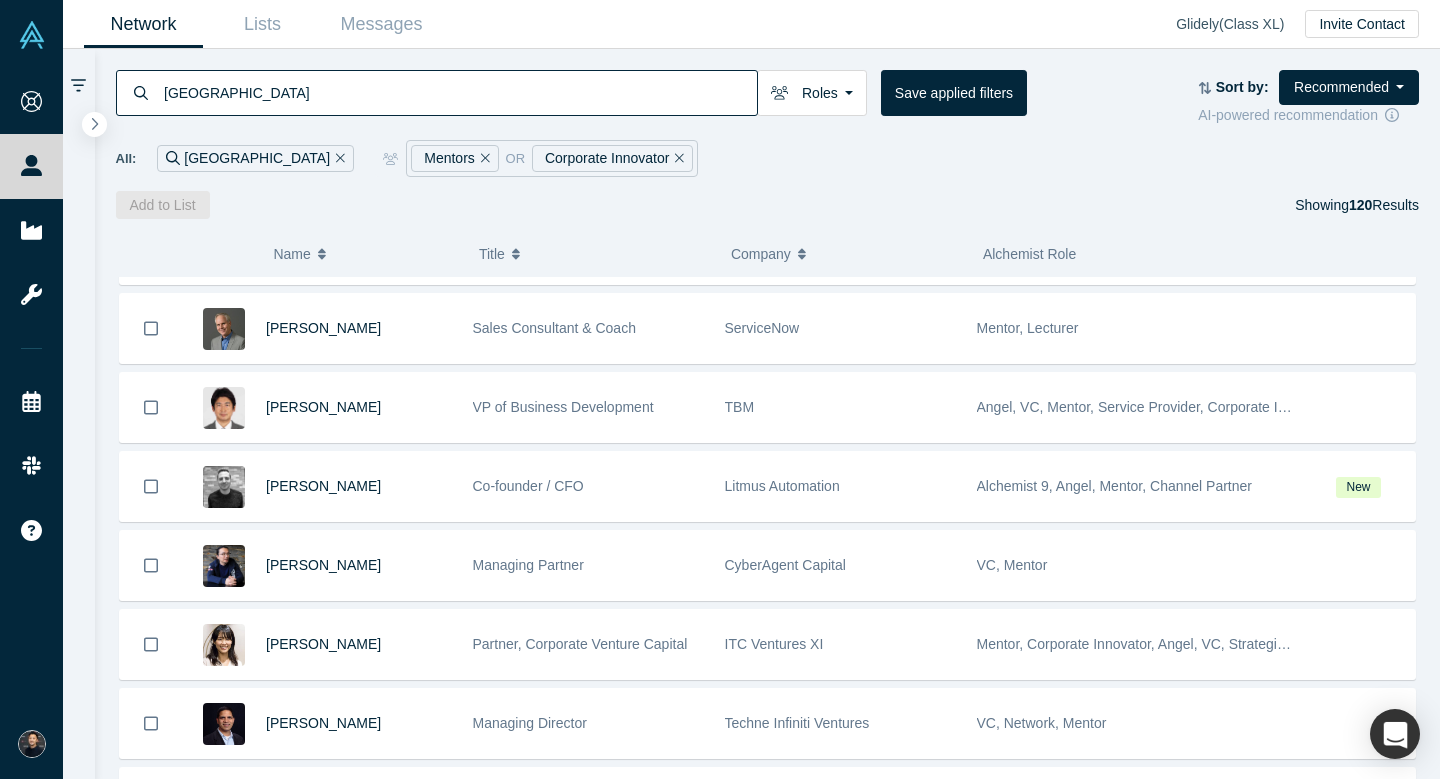 scroll, scrollTop: 628, scrollLeft: 0, axis: vertical 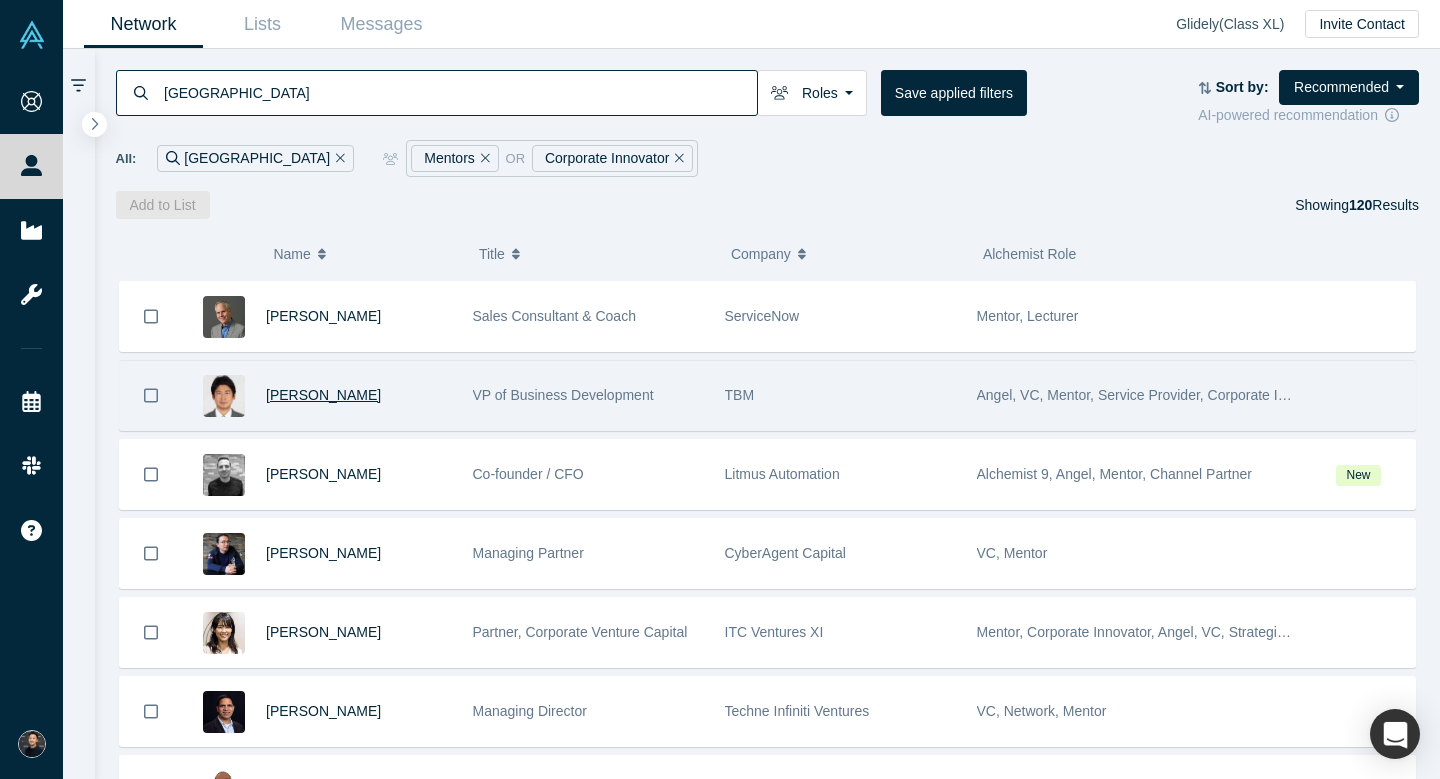 click on "[PERSON_NAME]" at bounding box center (323, 395) 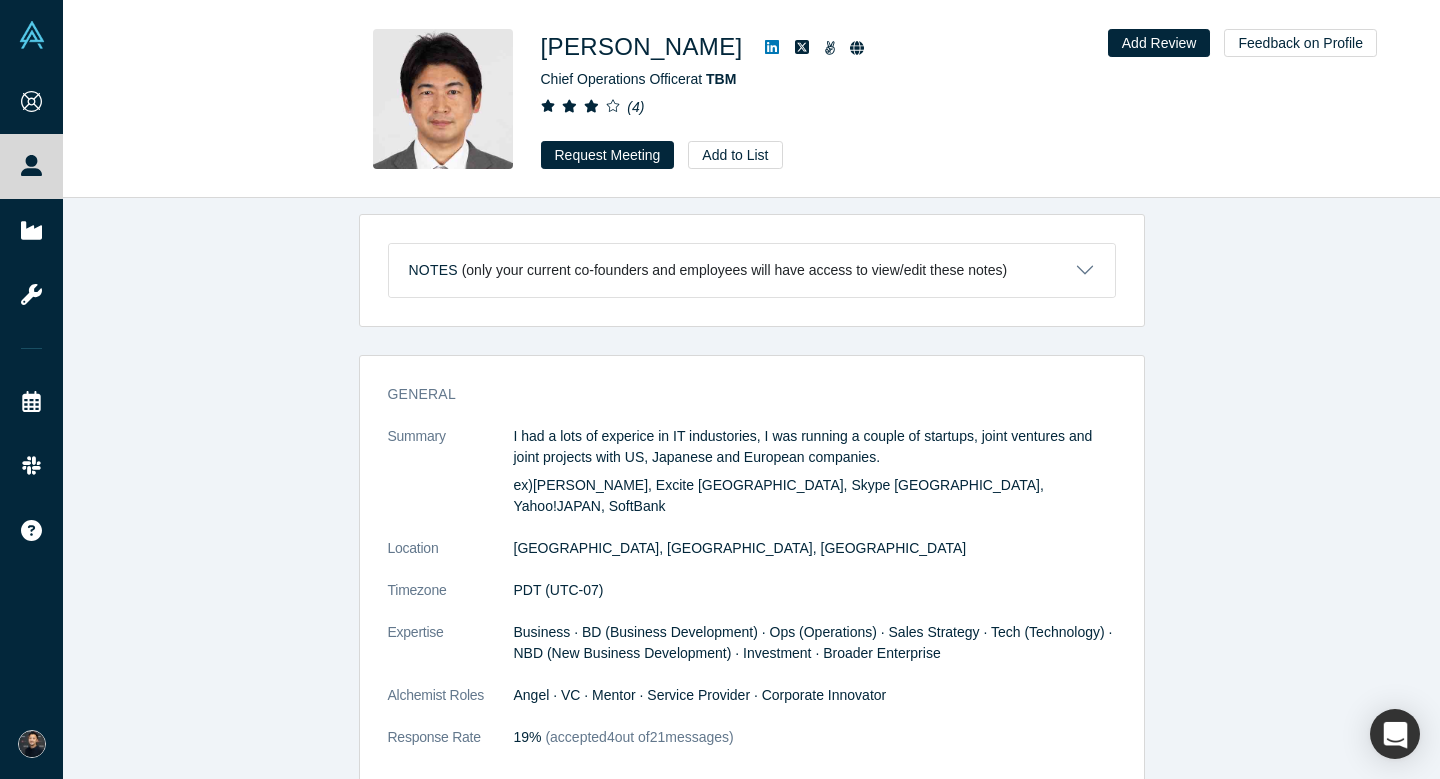 scroll, scrollTop: 782, scrollLeft: 0, axis: vertical 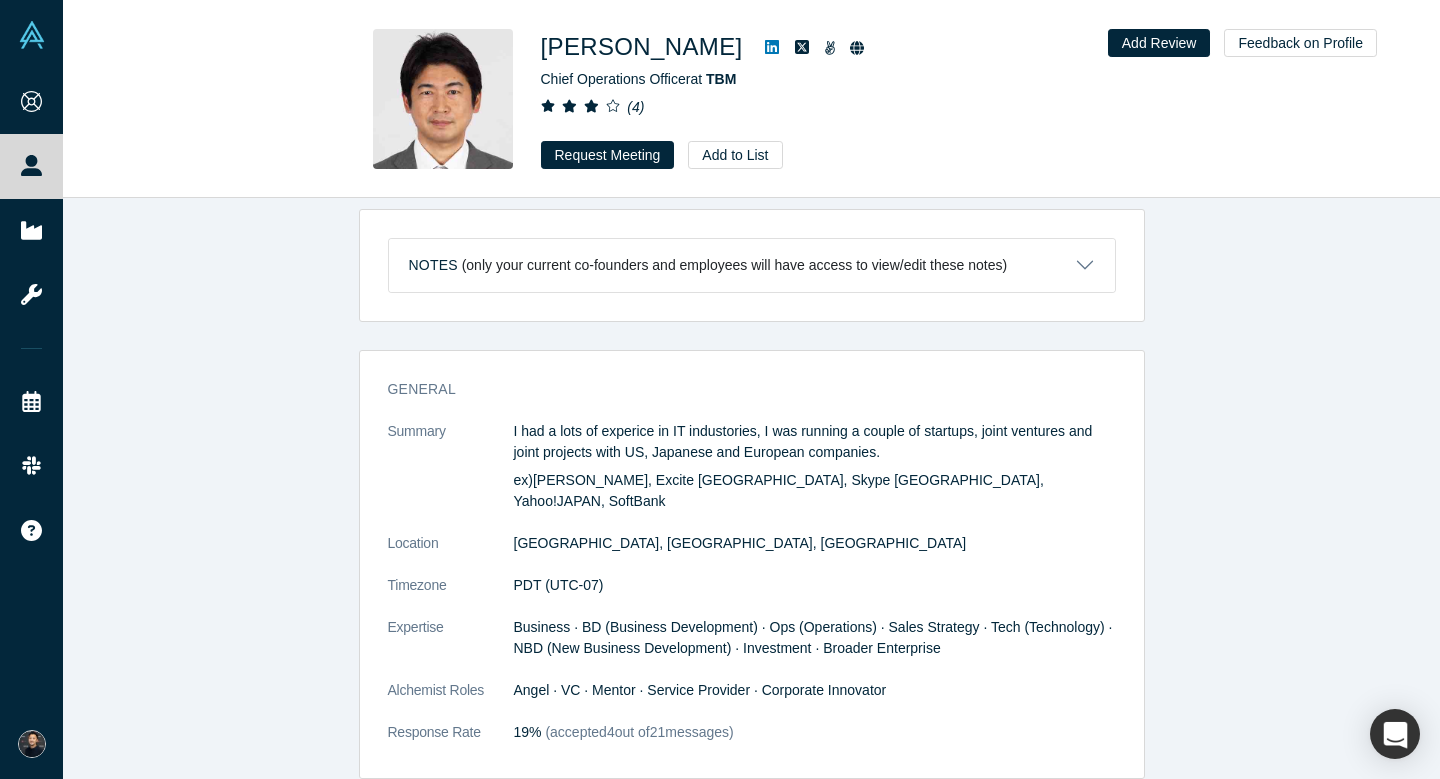 click 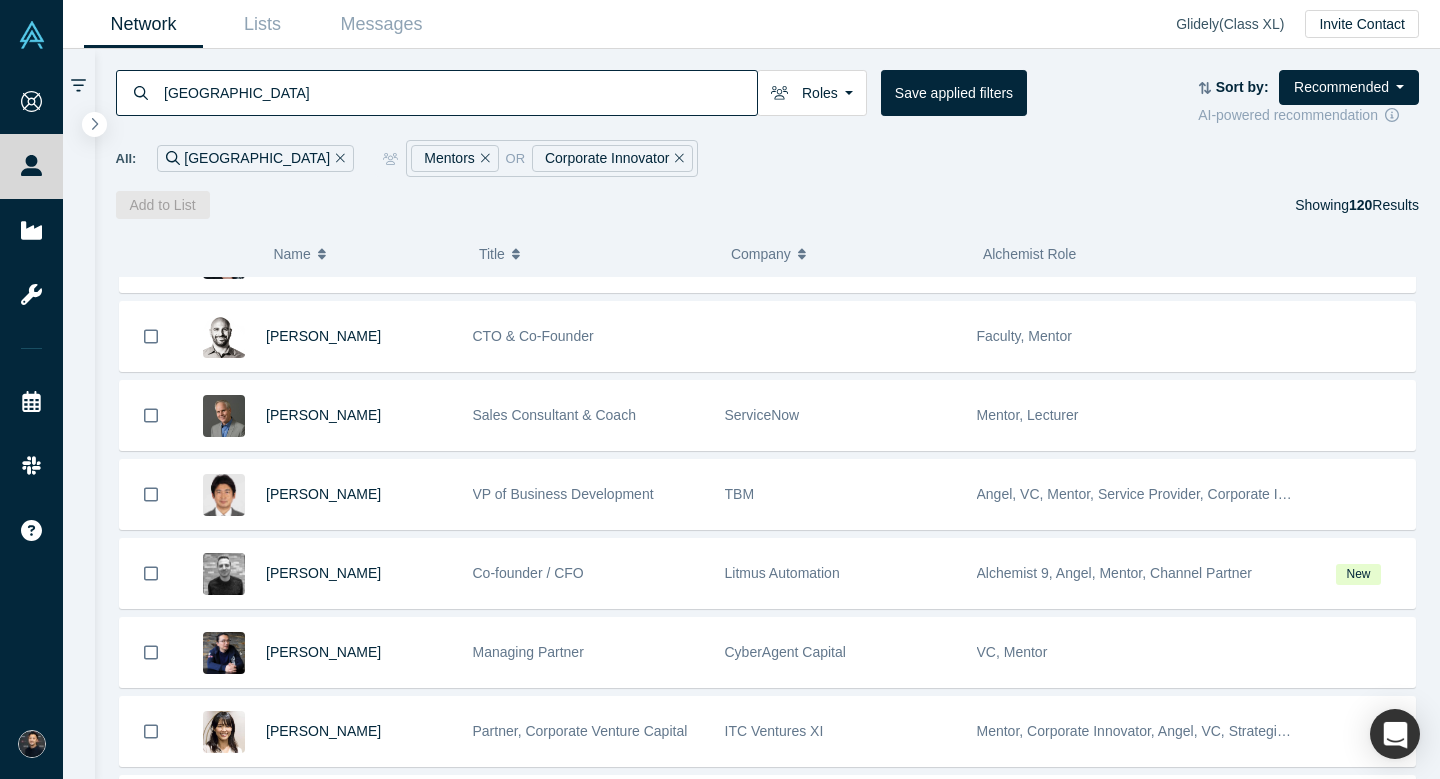 scroll, scrollTop: 561, scrollLeft: 0, axis: vertical 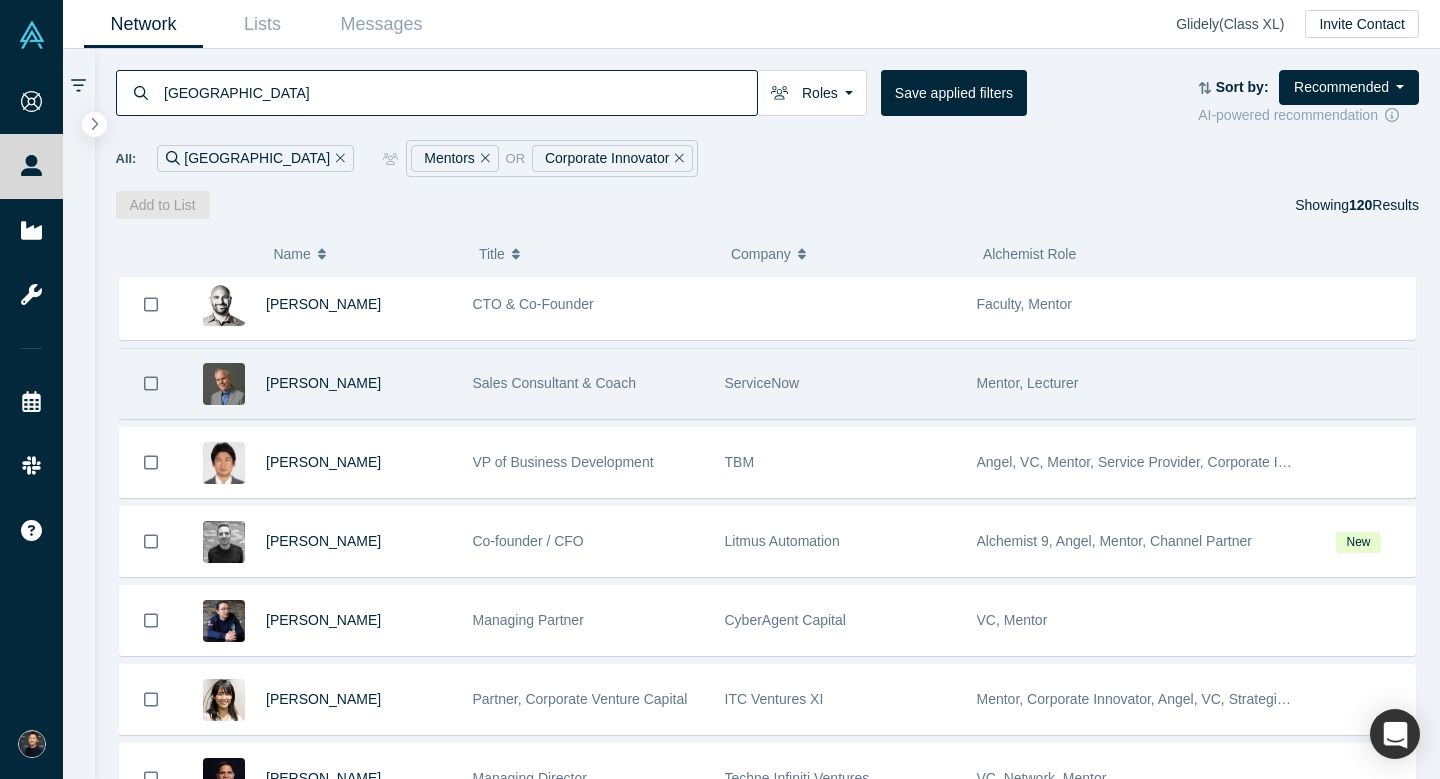 click on "Sales Consultant & Coach" at bounding box center [554, 383] 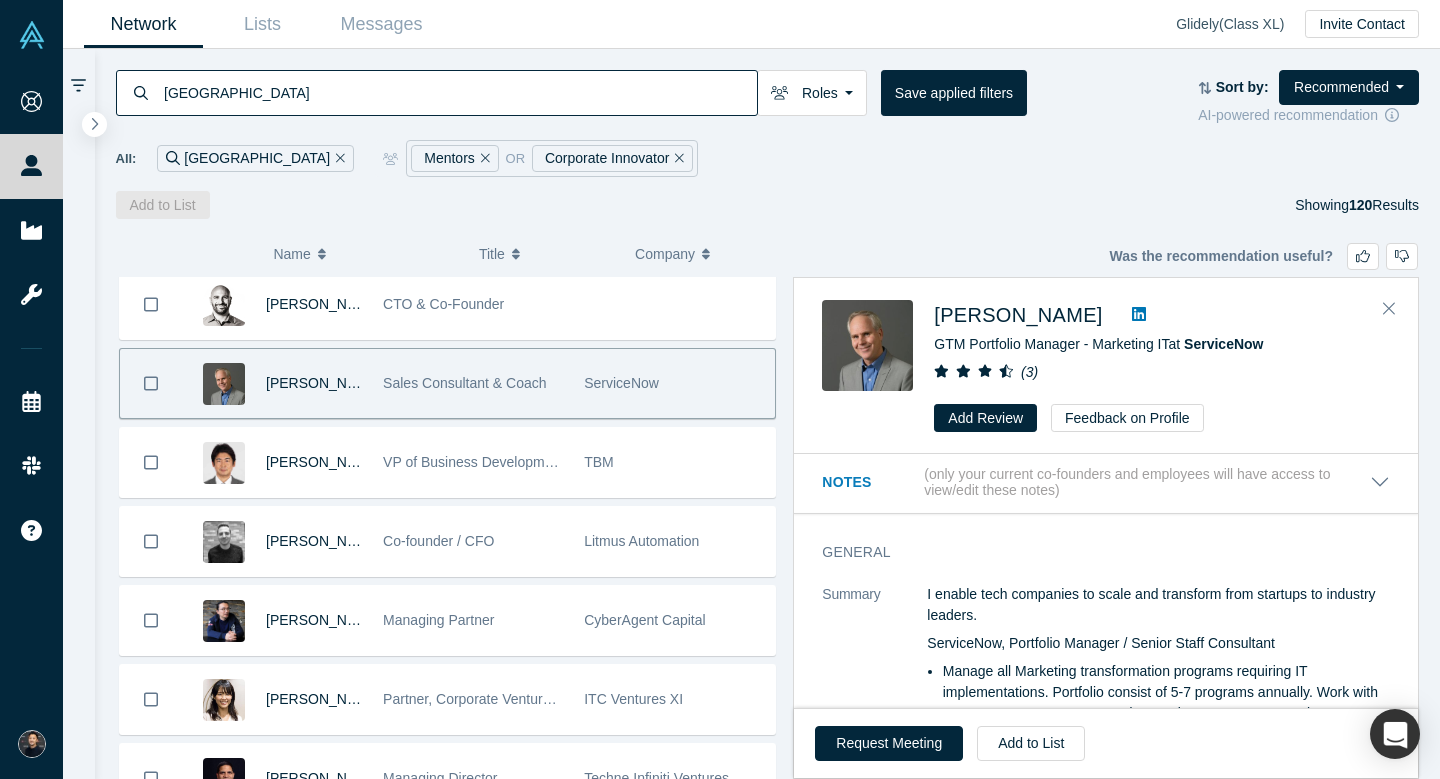 scroll, scrollTop: 0, scrollLeft: 0, axis: both 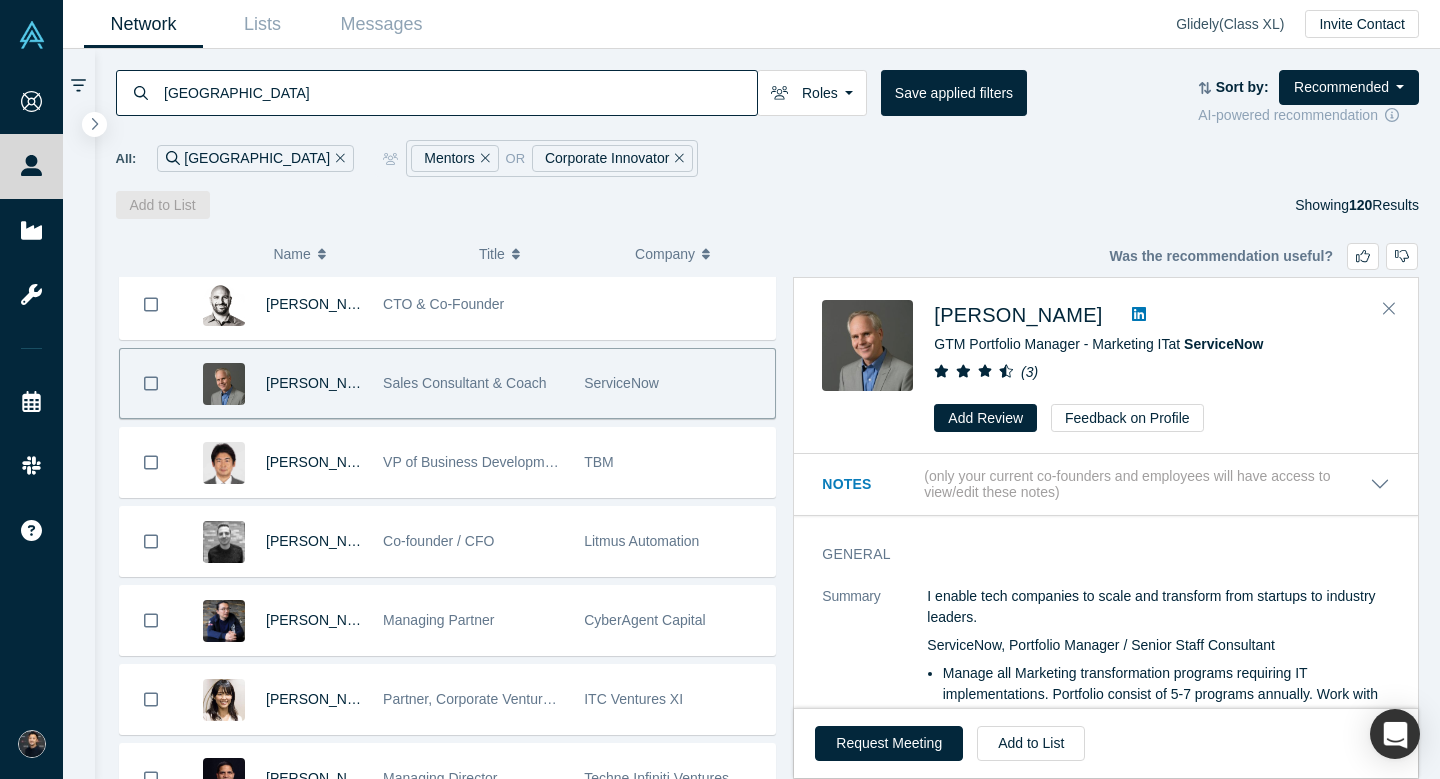click 